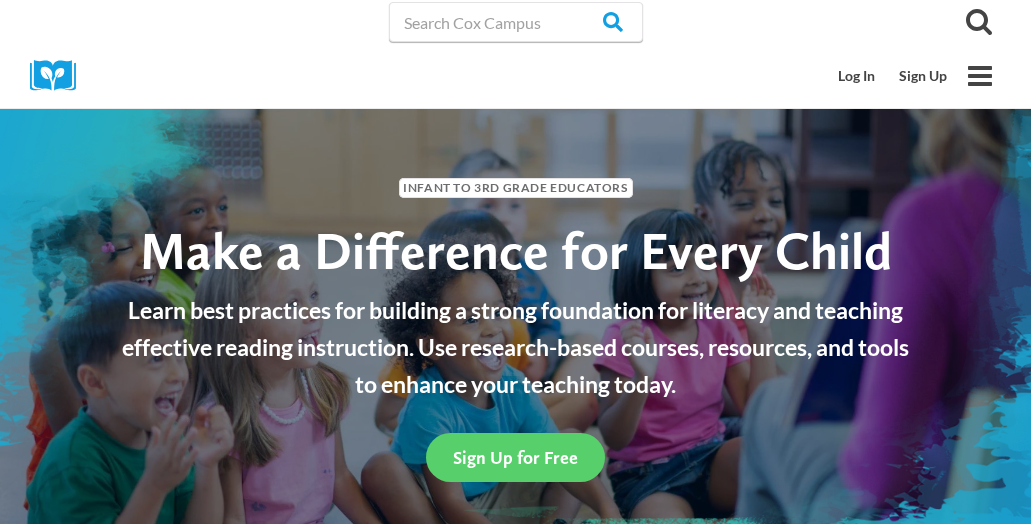 scroll, scrollTop: 0, scrollLeft: 0, axis: both 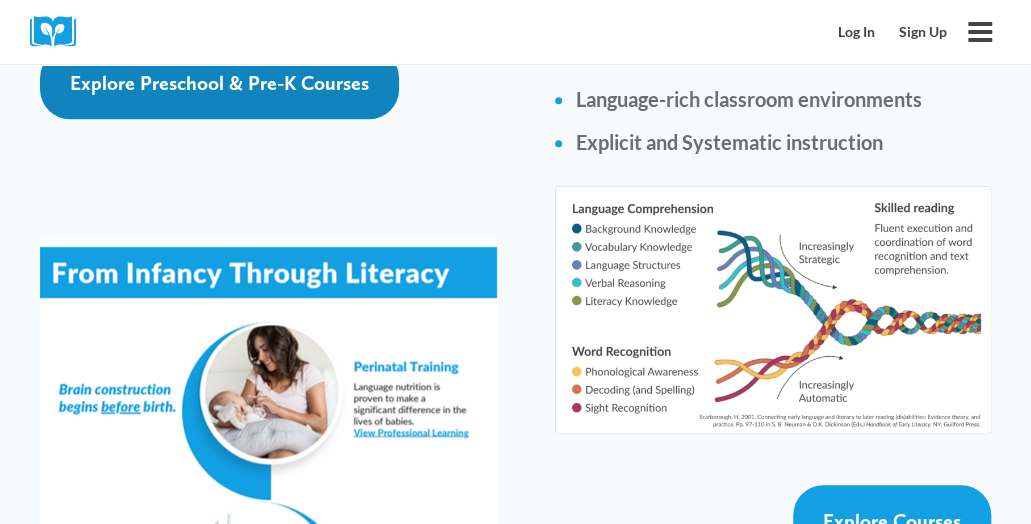 click on "Explore Preschool & Pre-K Courses" at bounding box center [219, 83] 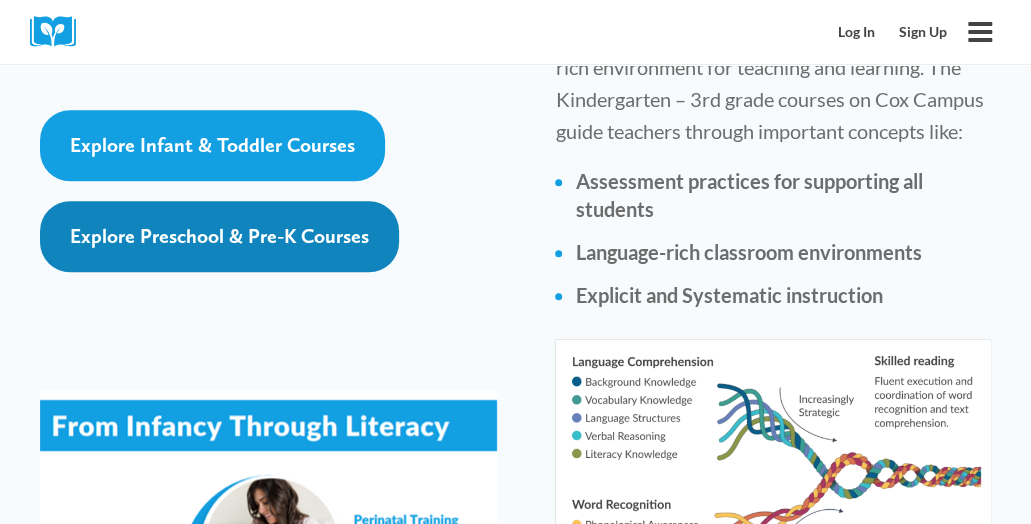 scroll, scrollTop: 3056, scrollLeft: 0, axis: vertical 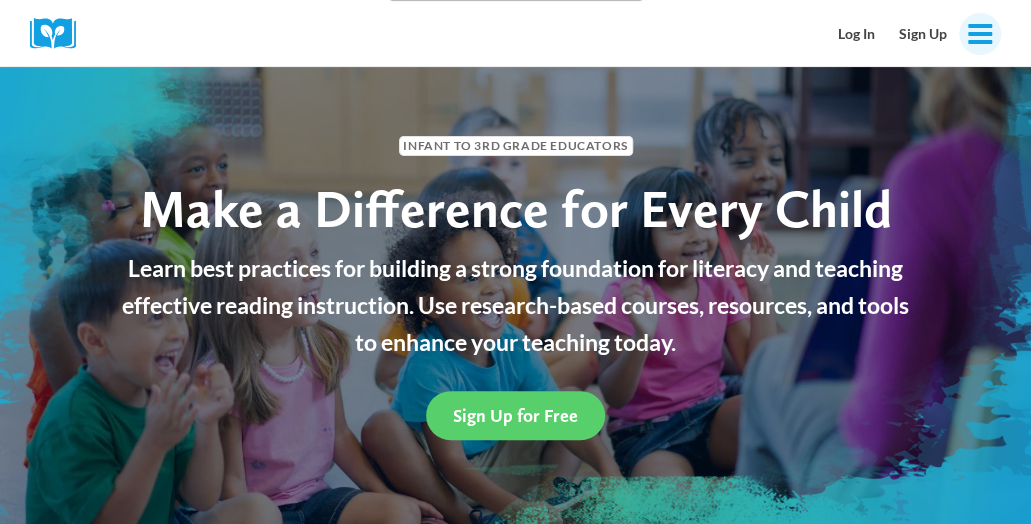 click 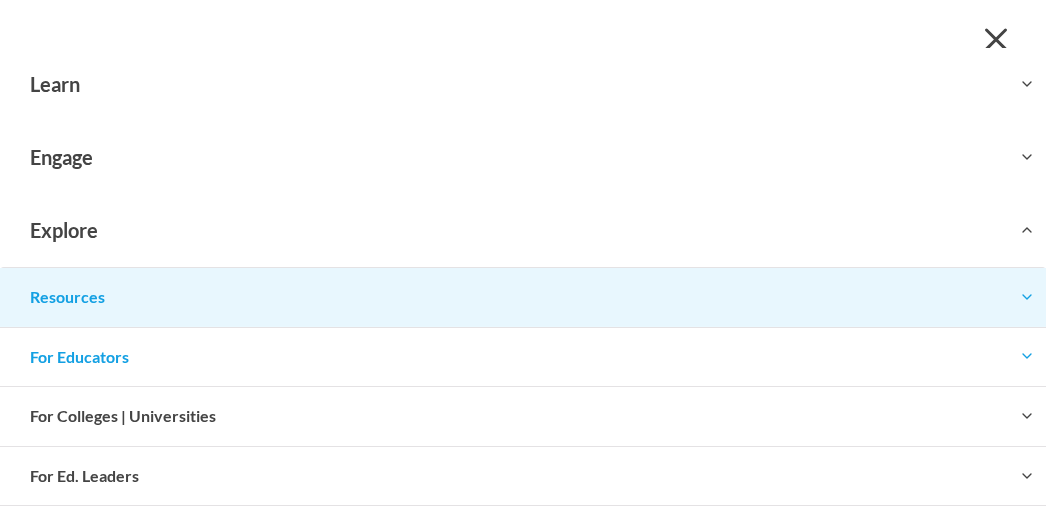 click on "Toggle child menu Expand" at bounding box center [523, 297] 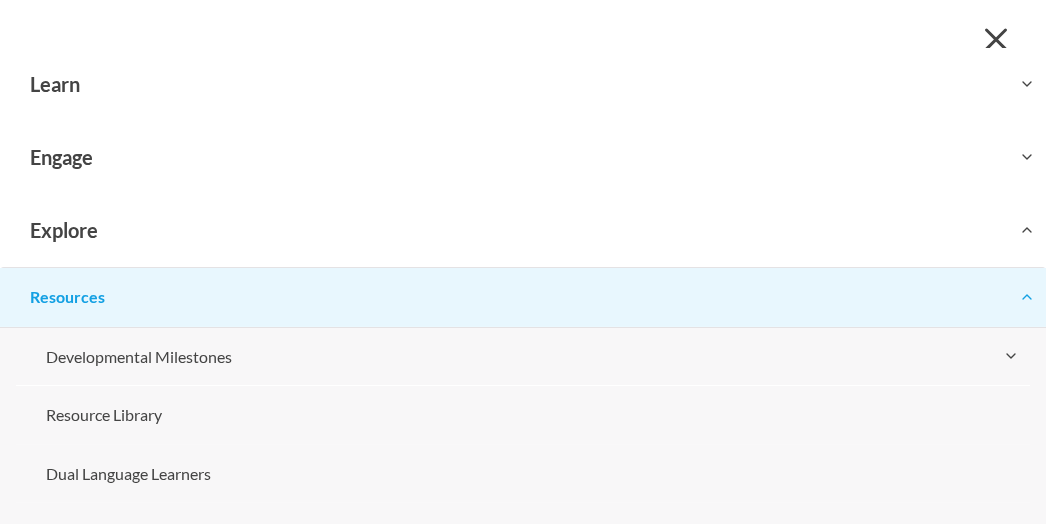 click on "Toggle child menu Expand" at bounding box center [523, 297] 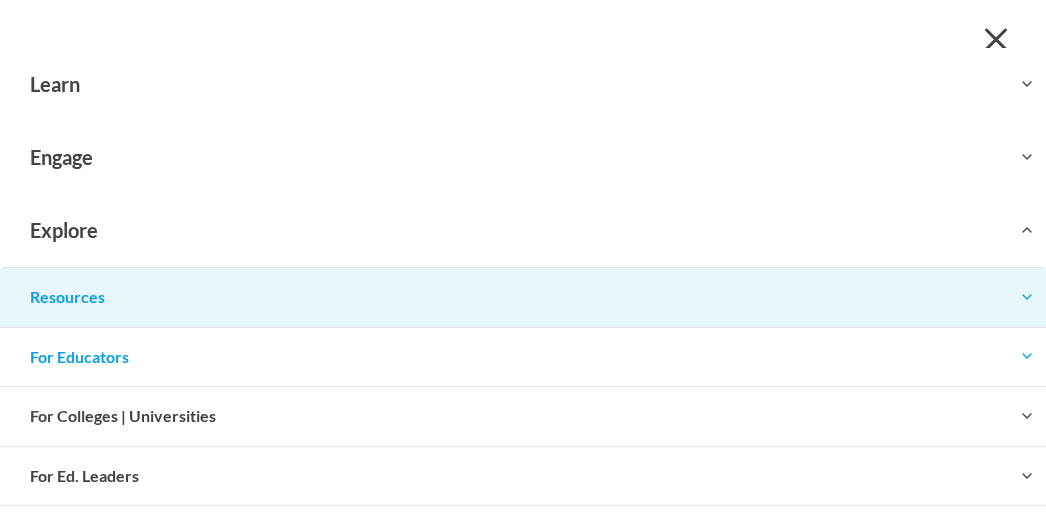 click on "Toggle child menu Expand" at bounding box center [523, 297] 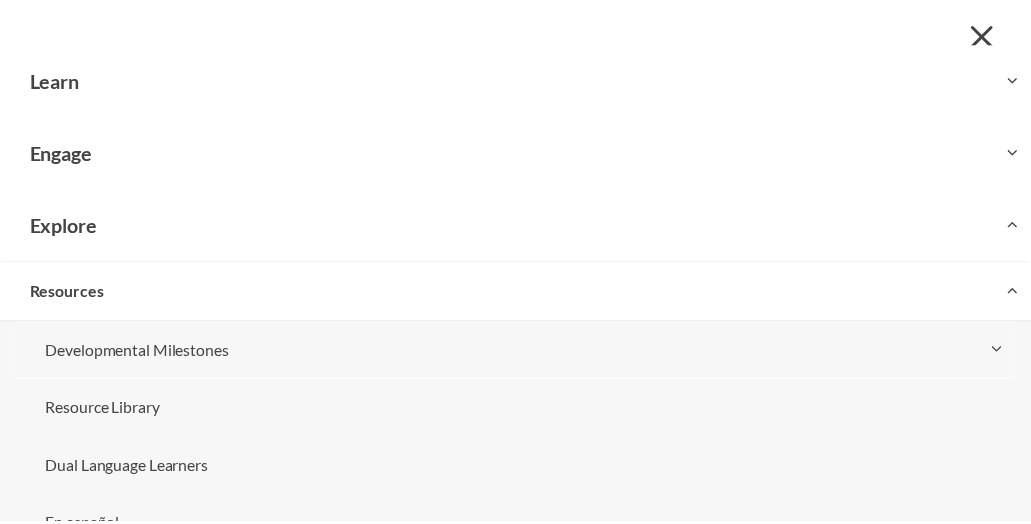 scroll, scrollTop: 0, scrollLeft: 0, axis: both 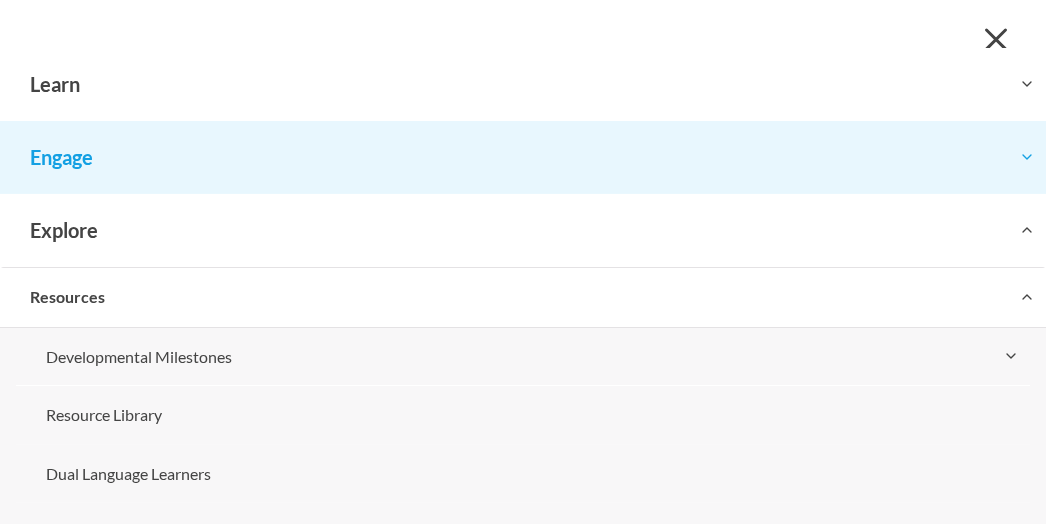 click on "Toggle child menu Expand" at bounding box center (523, 157) 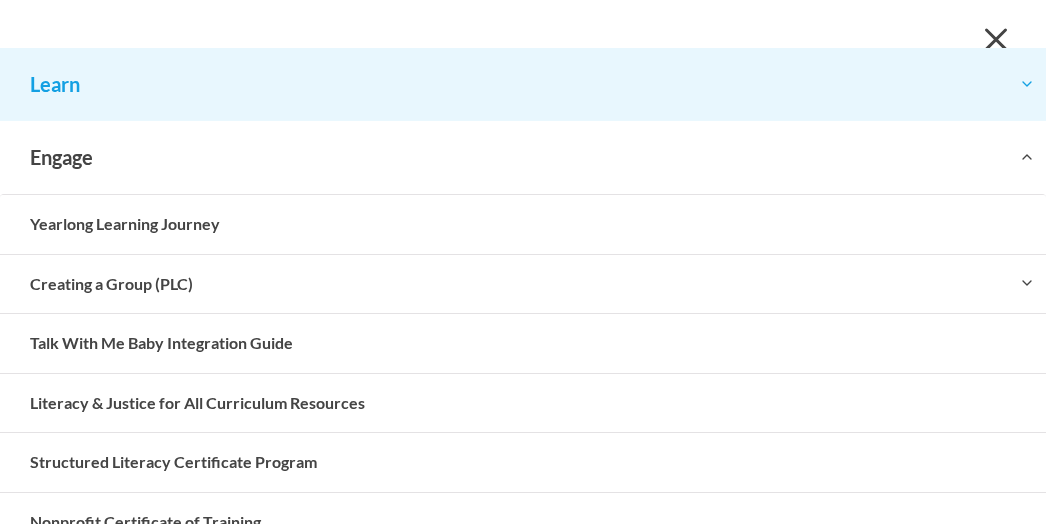 click on "Toggle child menu Expand" at bounding box center (523, 84) 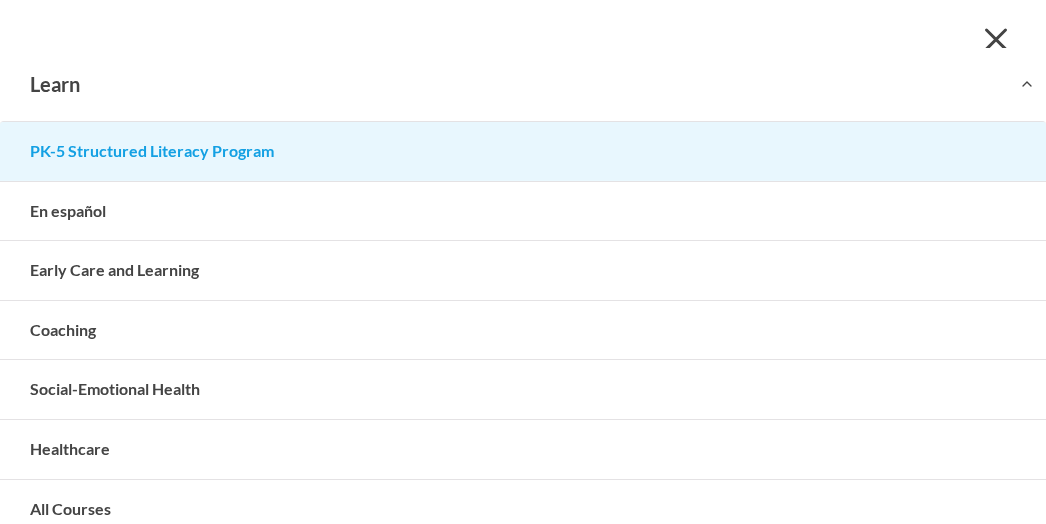 click on "PK-5 Structured Literacy Program" at bounding box center (523, 151) 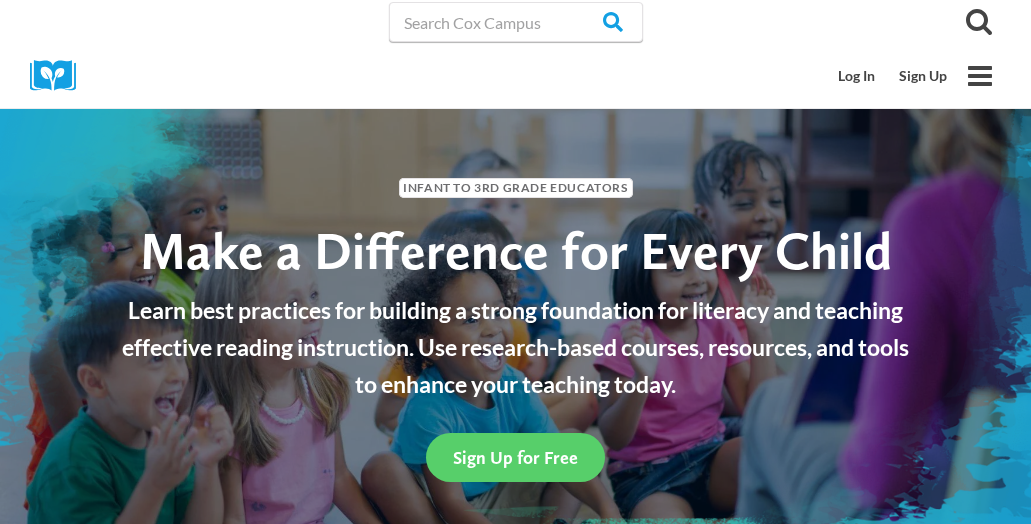 scroll, scrollTop: 42, scrollLeft: 0, axis: vertical 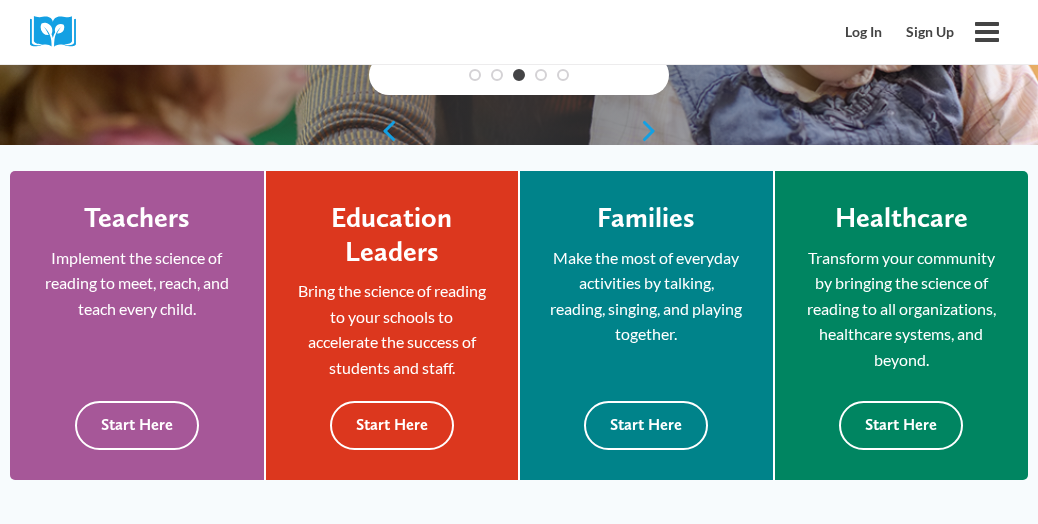 click at bounding box center [519, -127] 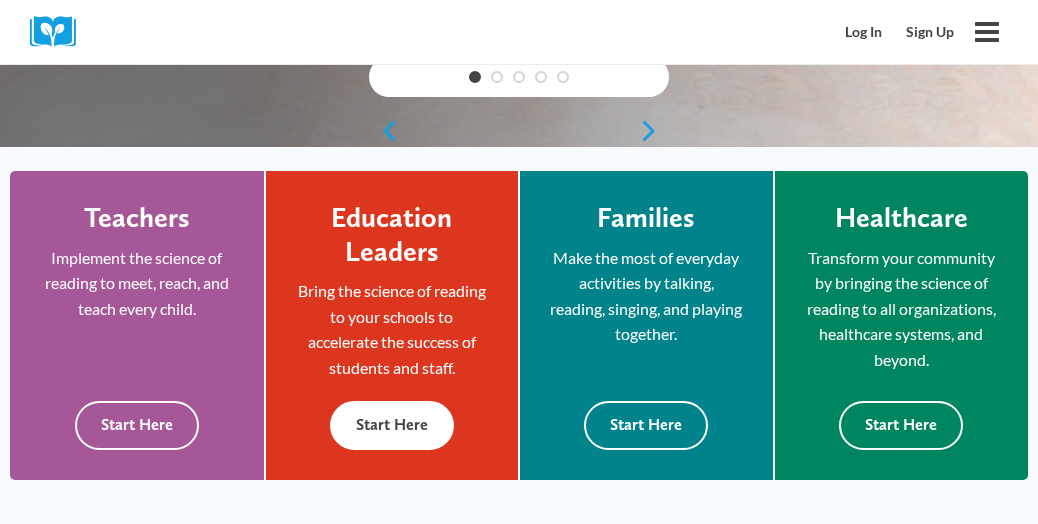 click on "Start Here" at bounding box center (392, 425) 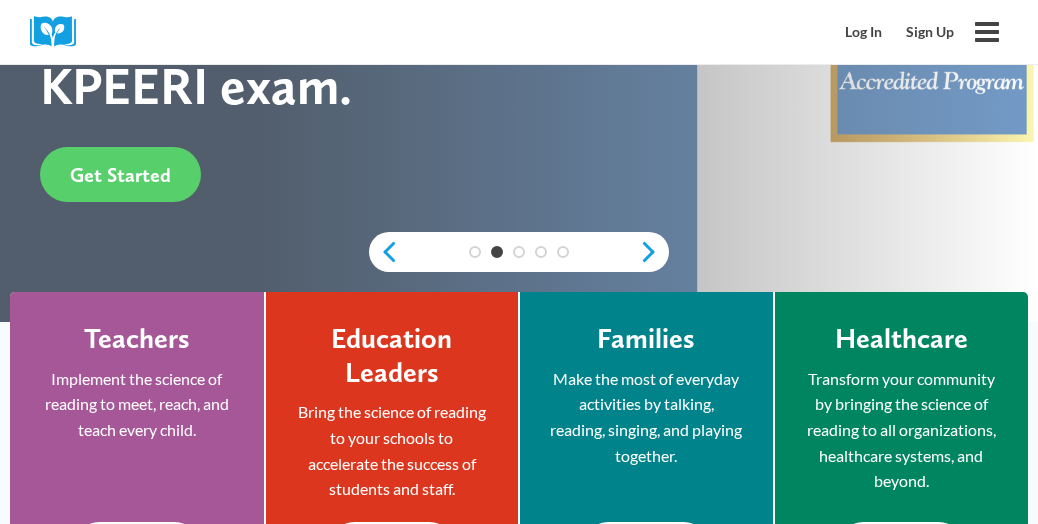 click on "Implement the science of reading to meet, reach, and teach every child." at bounding box center [137, 404] 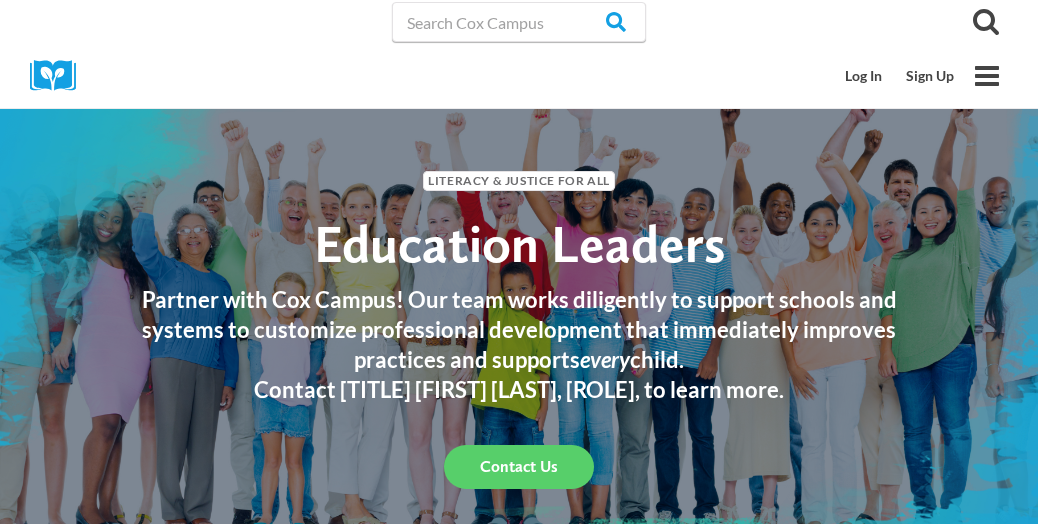 scroll, scrollTop: 0, scrollLeft: 0, axis: both 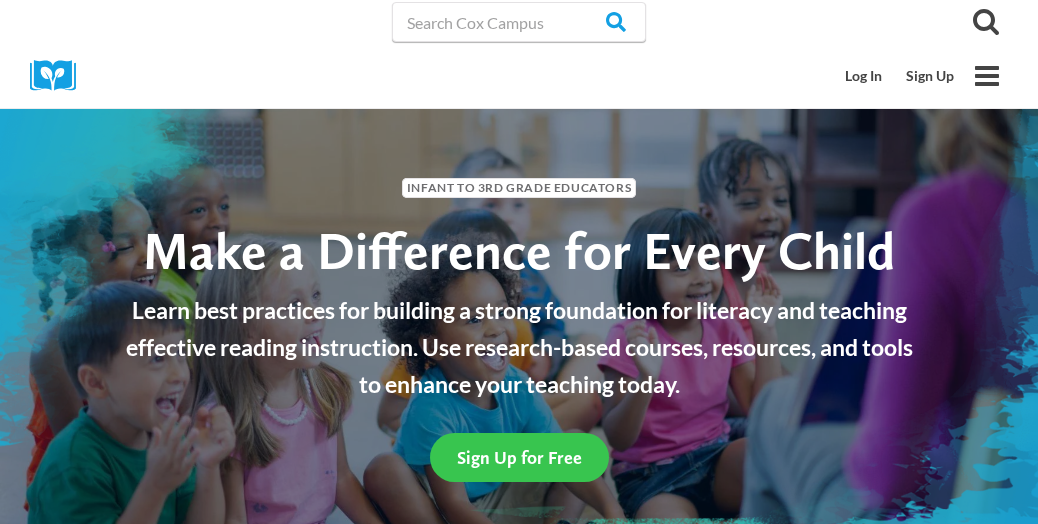 click on "Sign Up for Free" at bounding box center [519, 457] 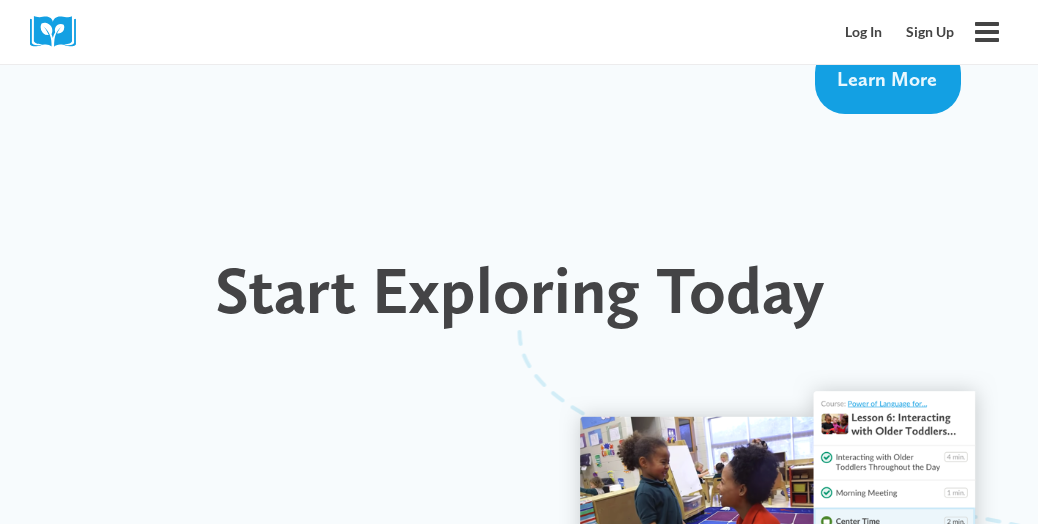 scroll, scrollTop: 1929, scrollLeft: 0, axis: vertical 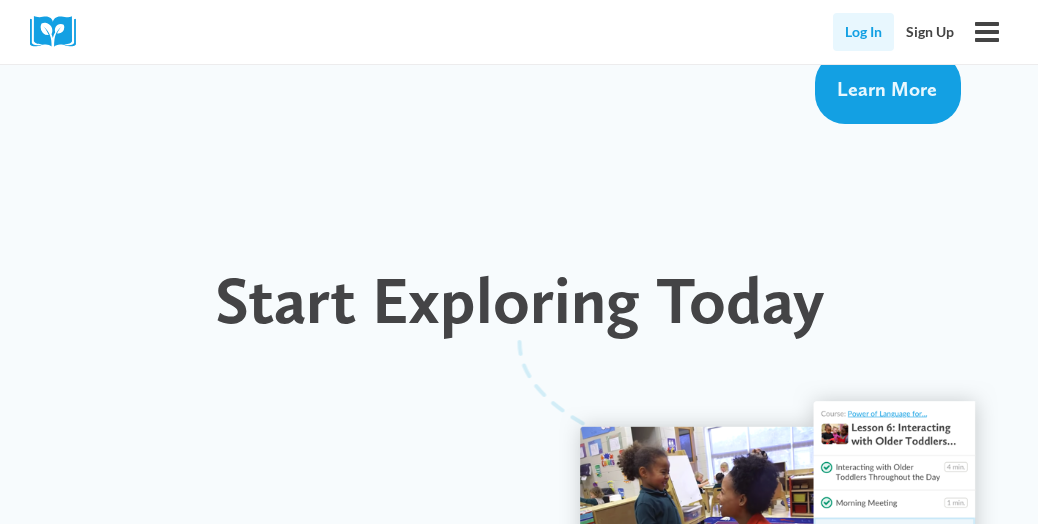 click on "Log In" at bounding box center (863, 32) 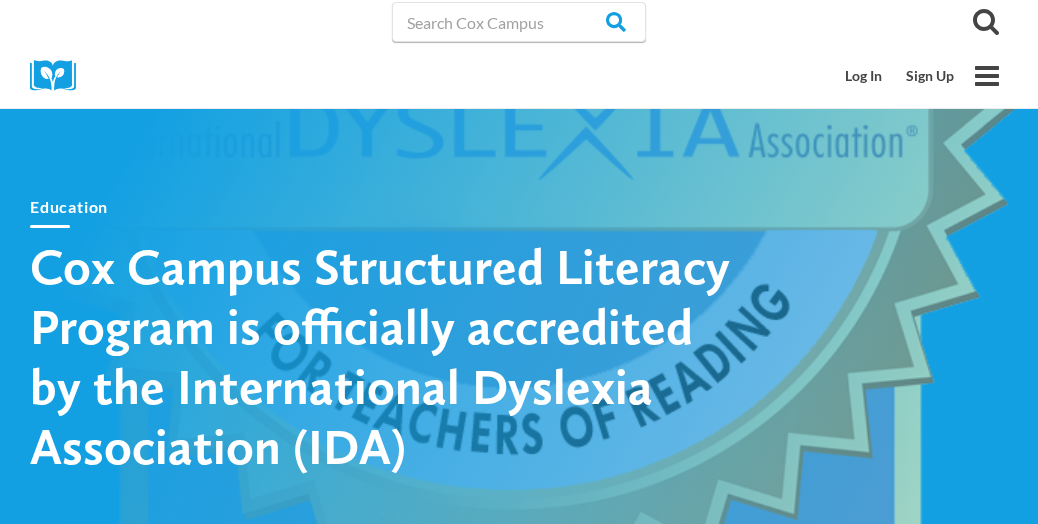scroll, scrollTop: 0, scrollLeft: 0, axis: both 